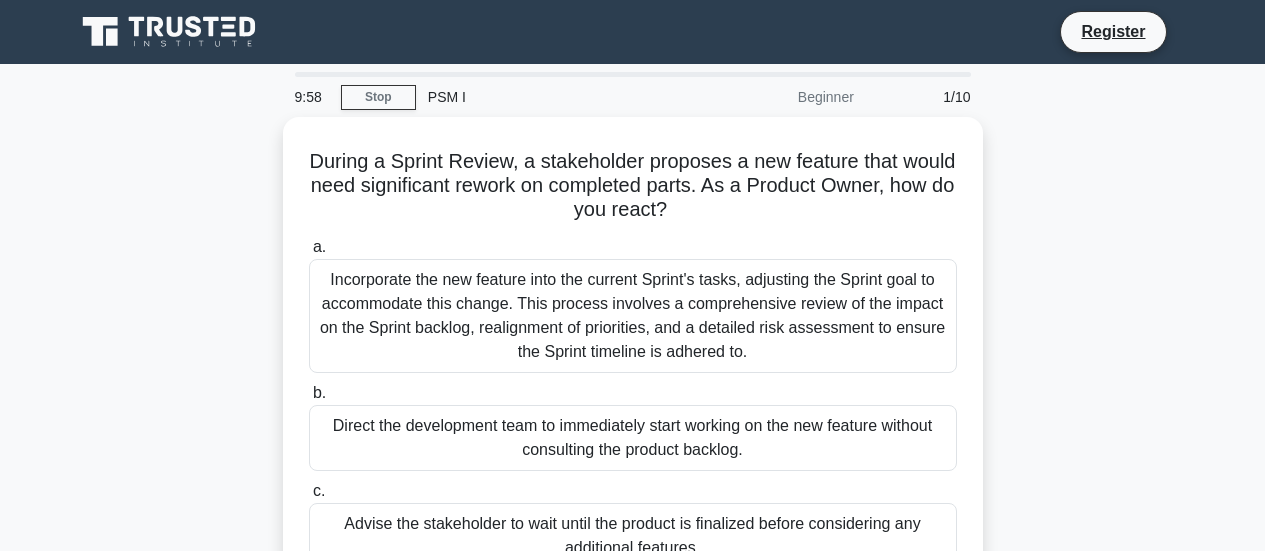 scroll, scrollTop: 0, scrollLeft: 0, axis: both 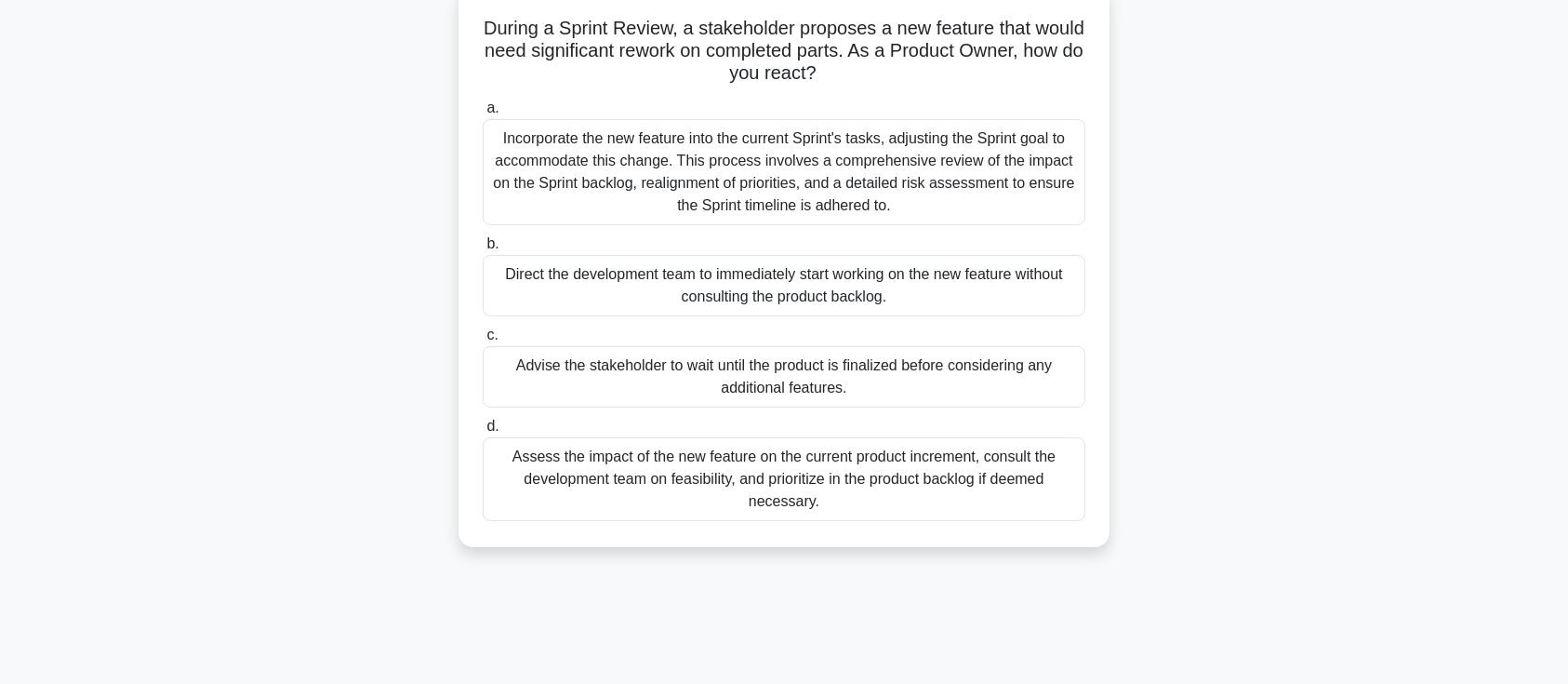 drag, startPoint x: 1183, startPoint y: 0, endPoint x: 305, endPoint y: 426, distance: 975.8893 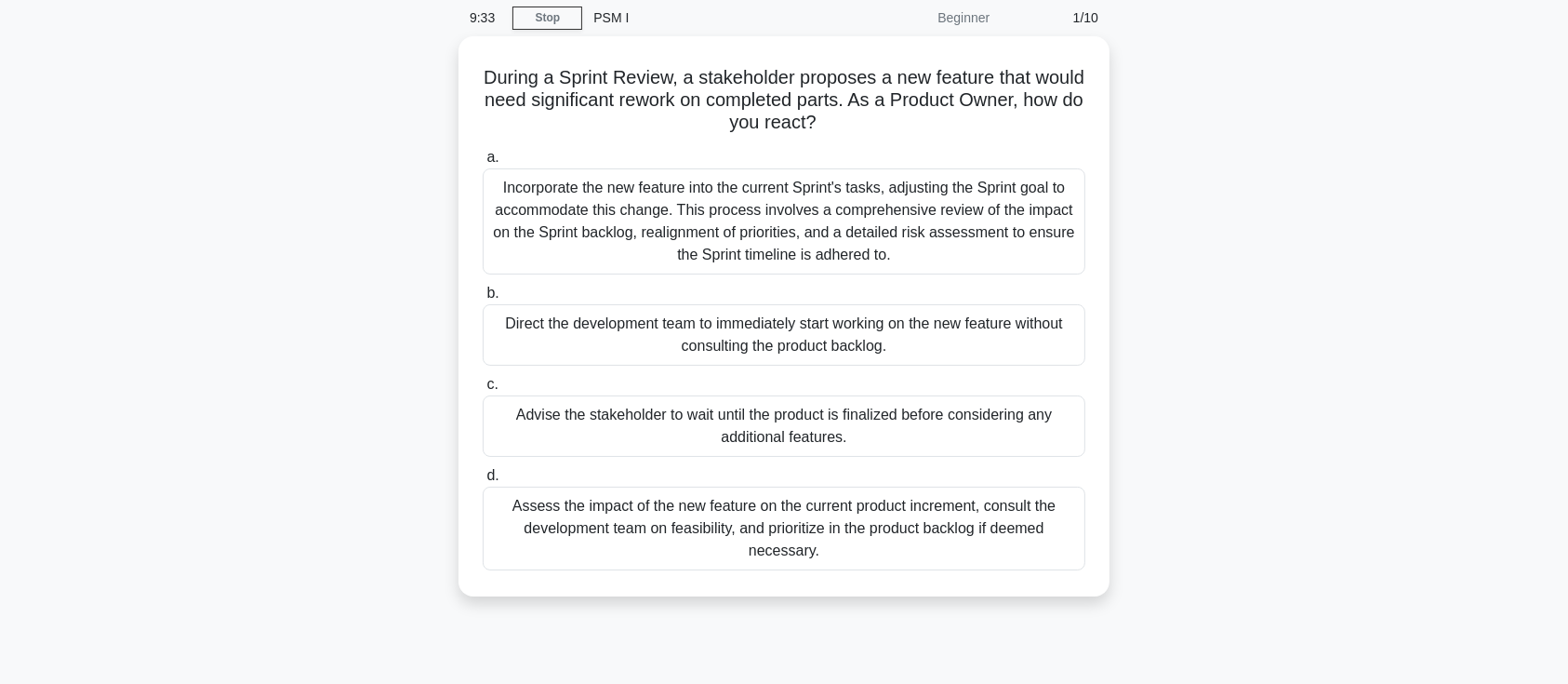 scroll, scrollTop: 22, scrollLeft: 0, axis: vertical 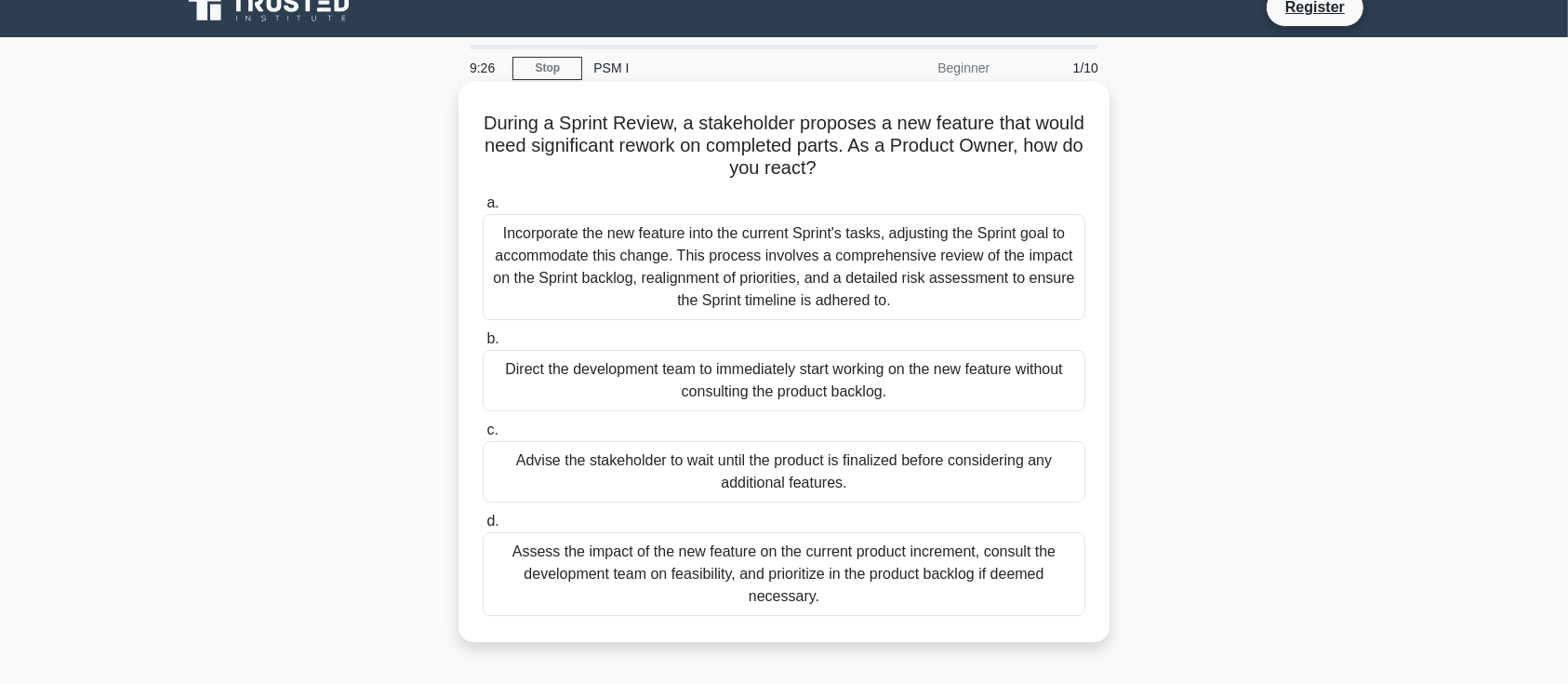 drag, startPoint x: 505, startPoint y: 117, endPoint x: 898, endPoint y: 615, distance: 634.392 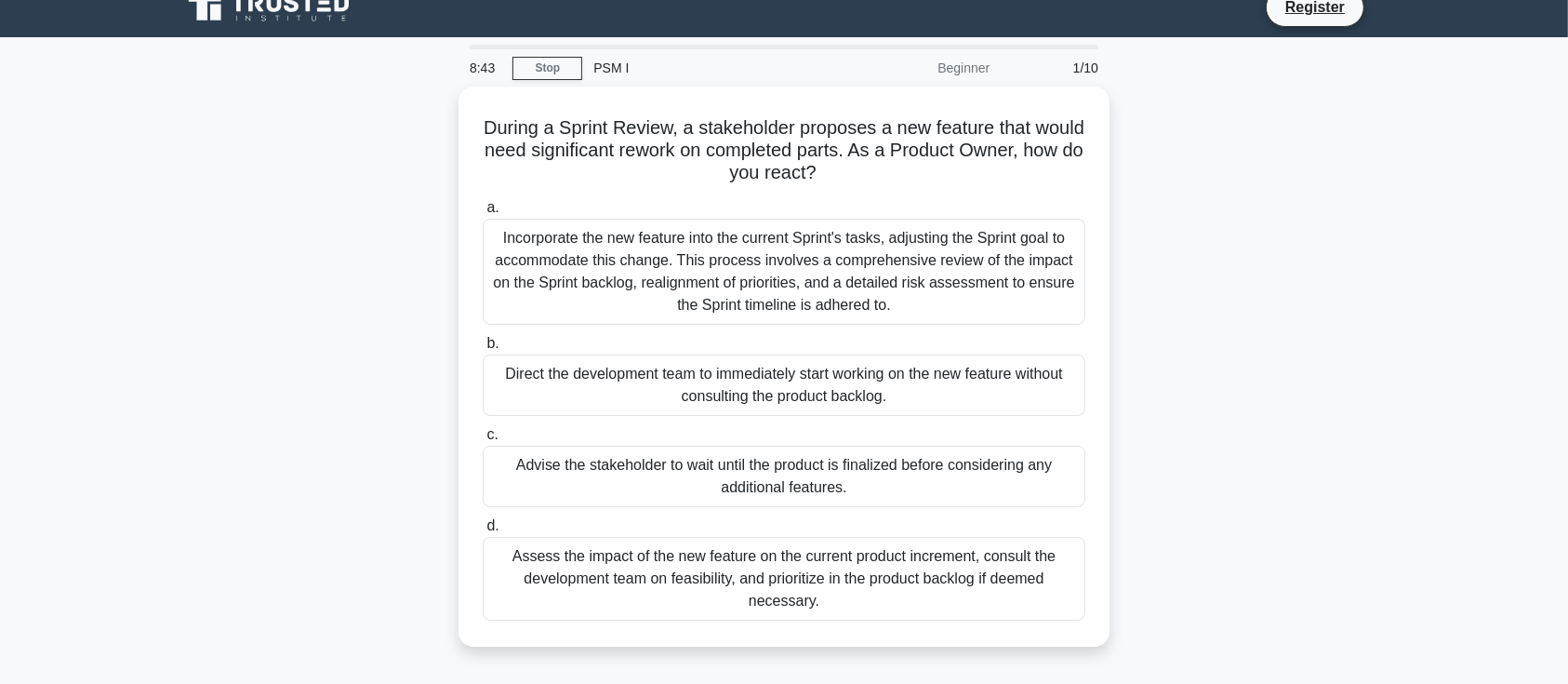 click on "During a Sprint Review, a stakeholder proposes a new feature that would need significant rework on completed parts. As a Product Owner, how do you react?
.spinner_0XTQ{transform-origin:center;animation:spinner_y6GP .75s linear infinite}@keyframes spinner_y6GP{100%{transform:rotate(360deg)}}
a.
b.
c. d." at bounding box center [784, 378] 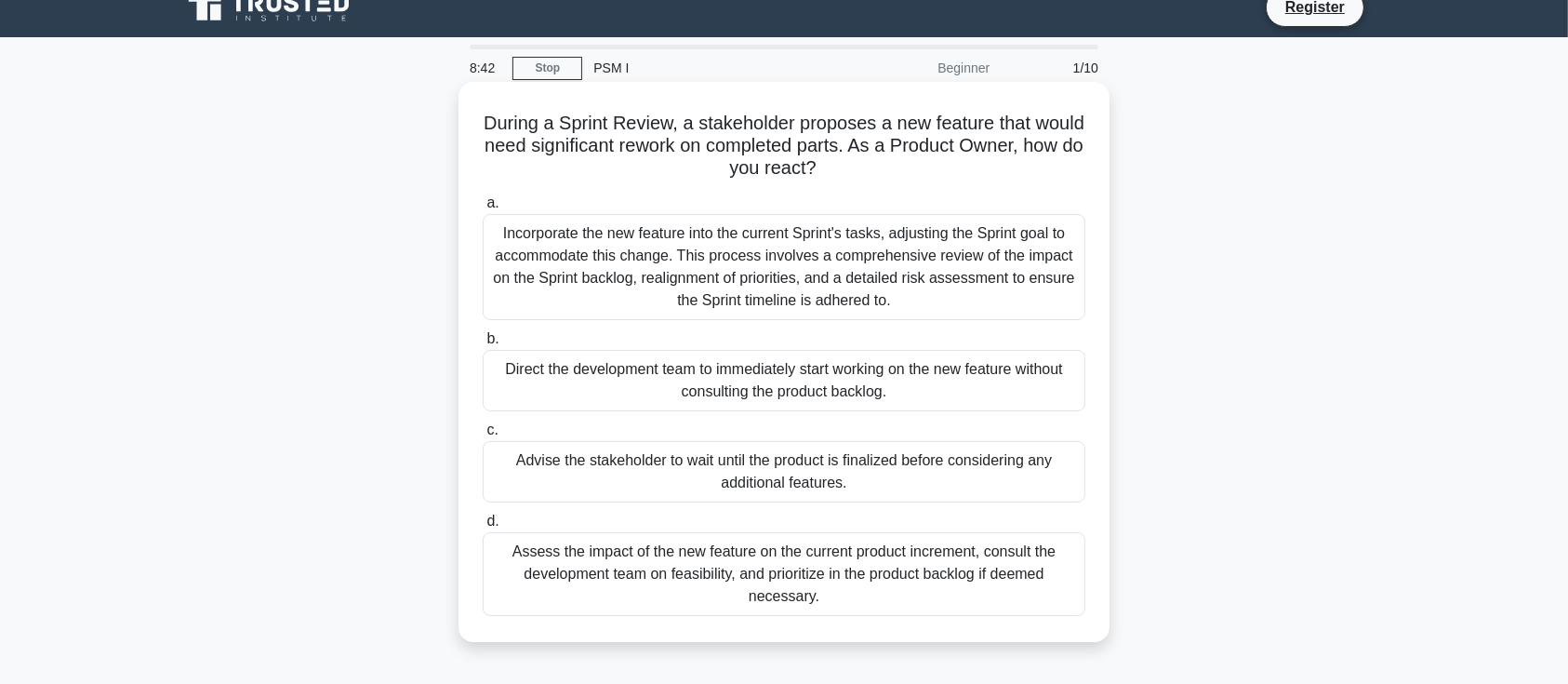 click on "Assess the impact of the new feature on the current product increment, consult the development team on feasibility, and prioritize in the product backlog if deemed necessary." at bounding box center (784, 574) 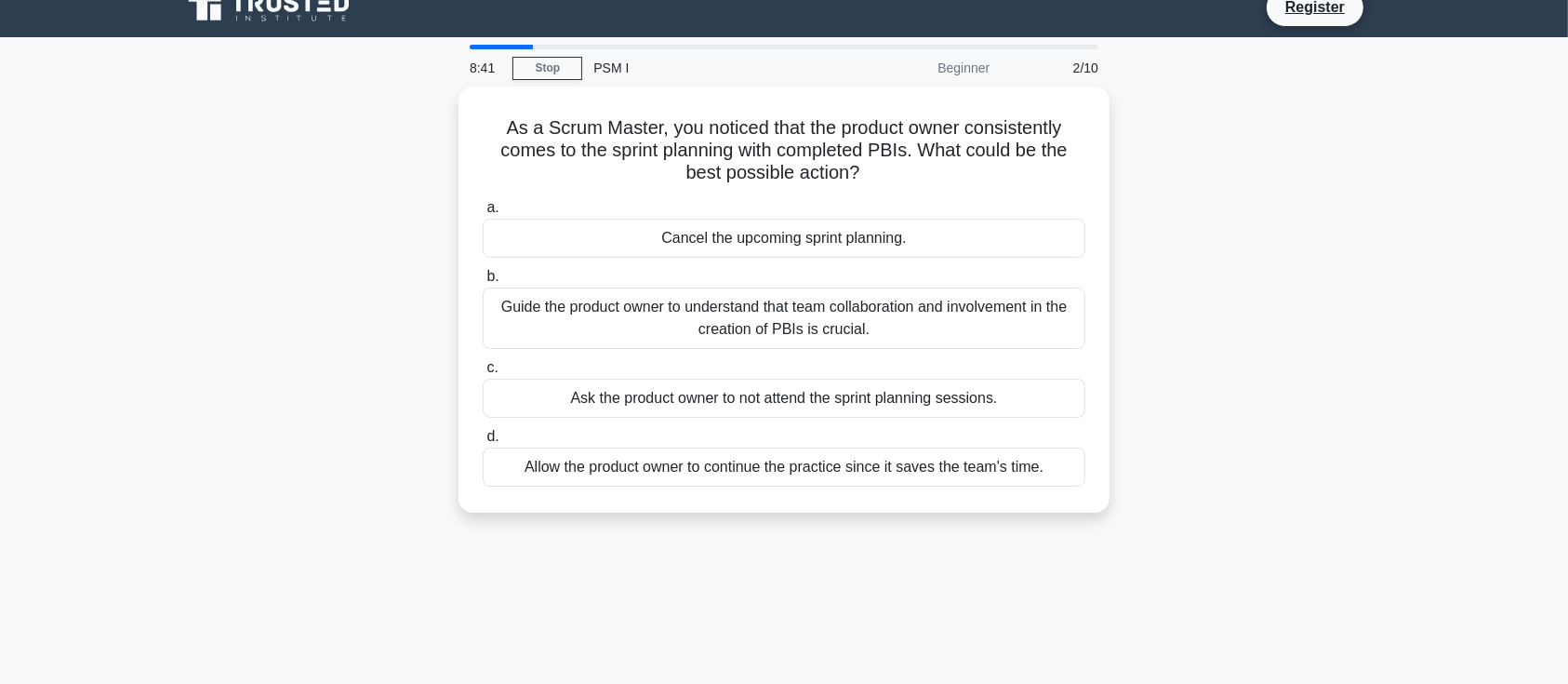 scroll, scrollTop: 0, scrollLeft: 0, axis: both 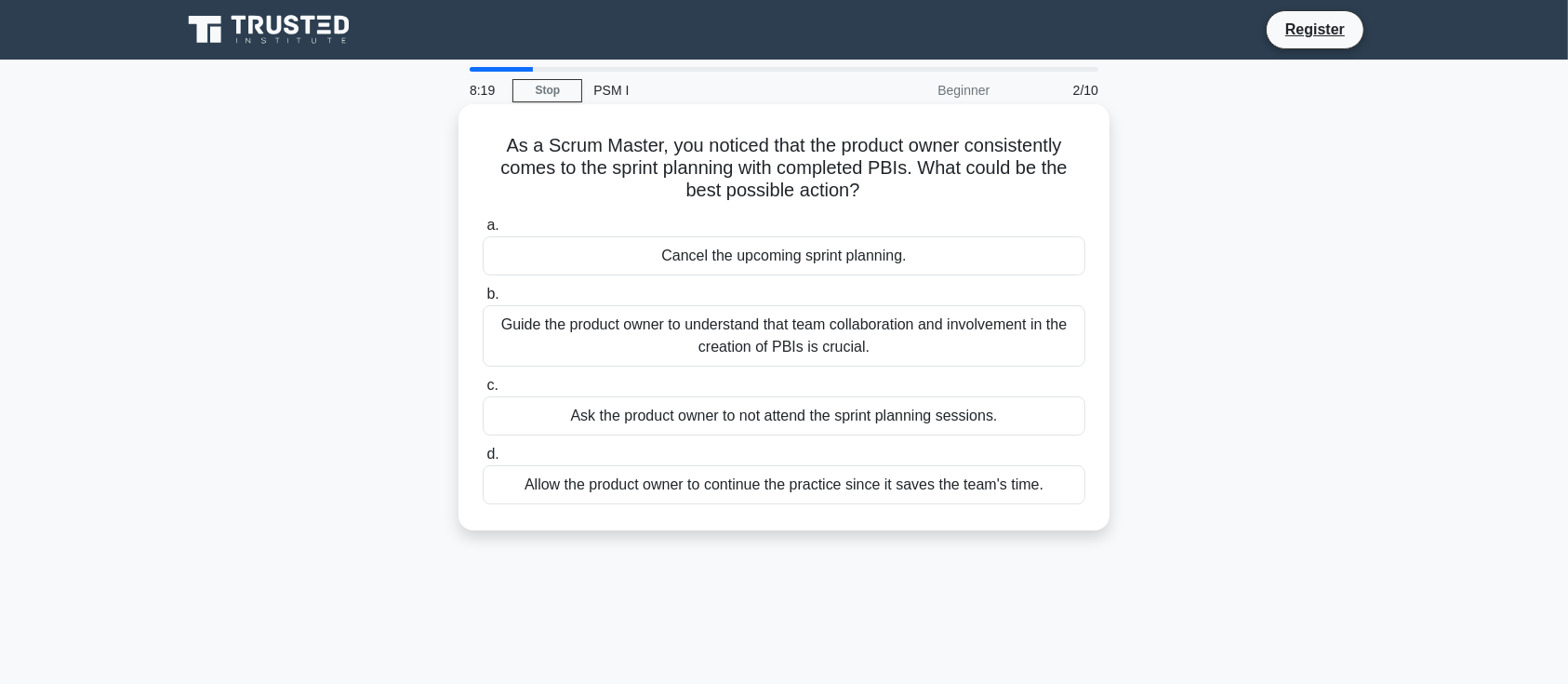 click on "Guide the product owner to understand that team collaboration and involvement in the creation of PBIs is crucial." at bounding box center [784, 336] 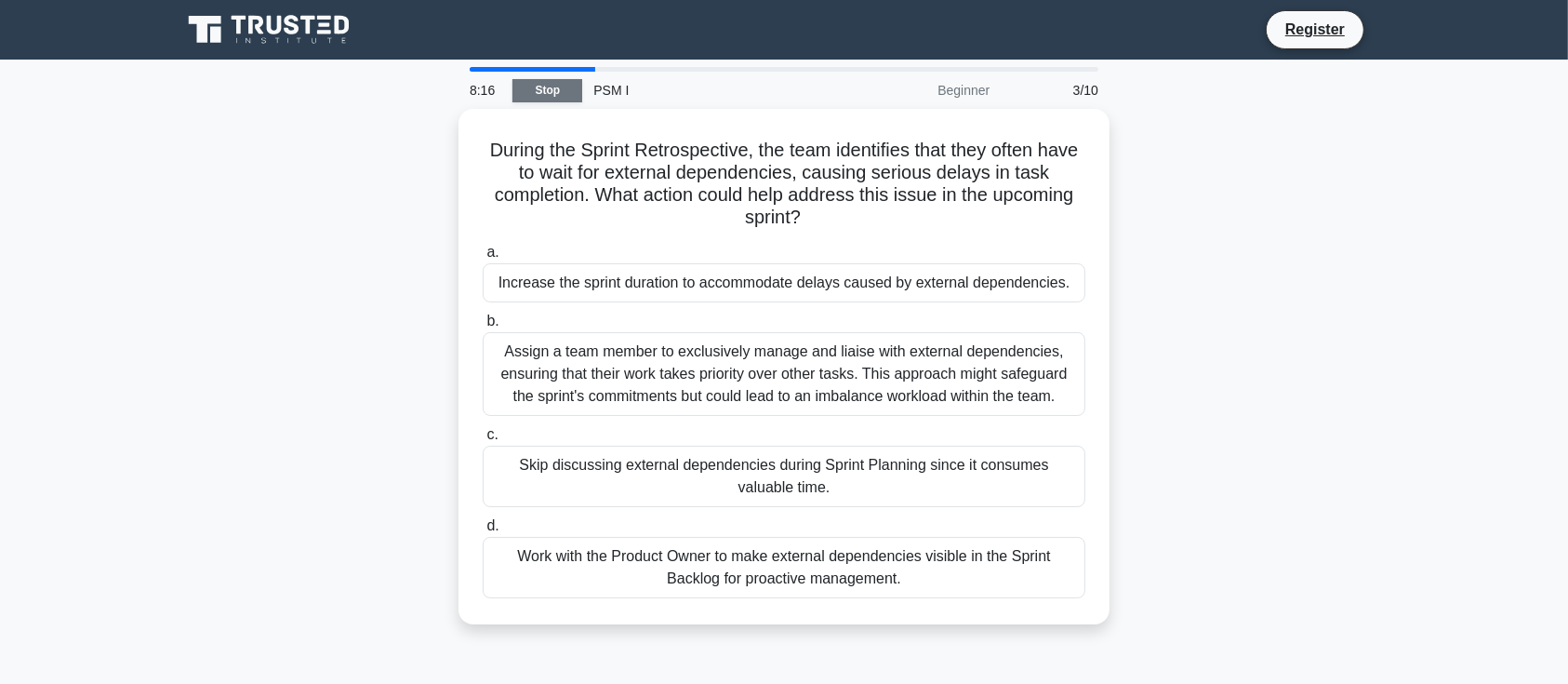 click on "Stop" at bounding box center [547, 90] 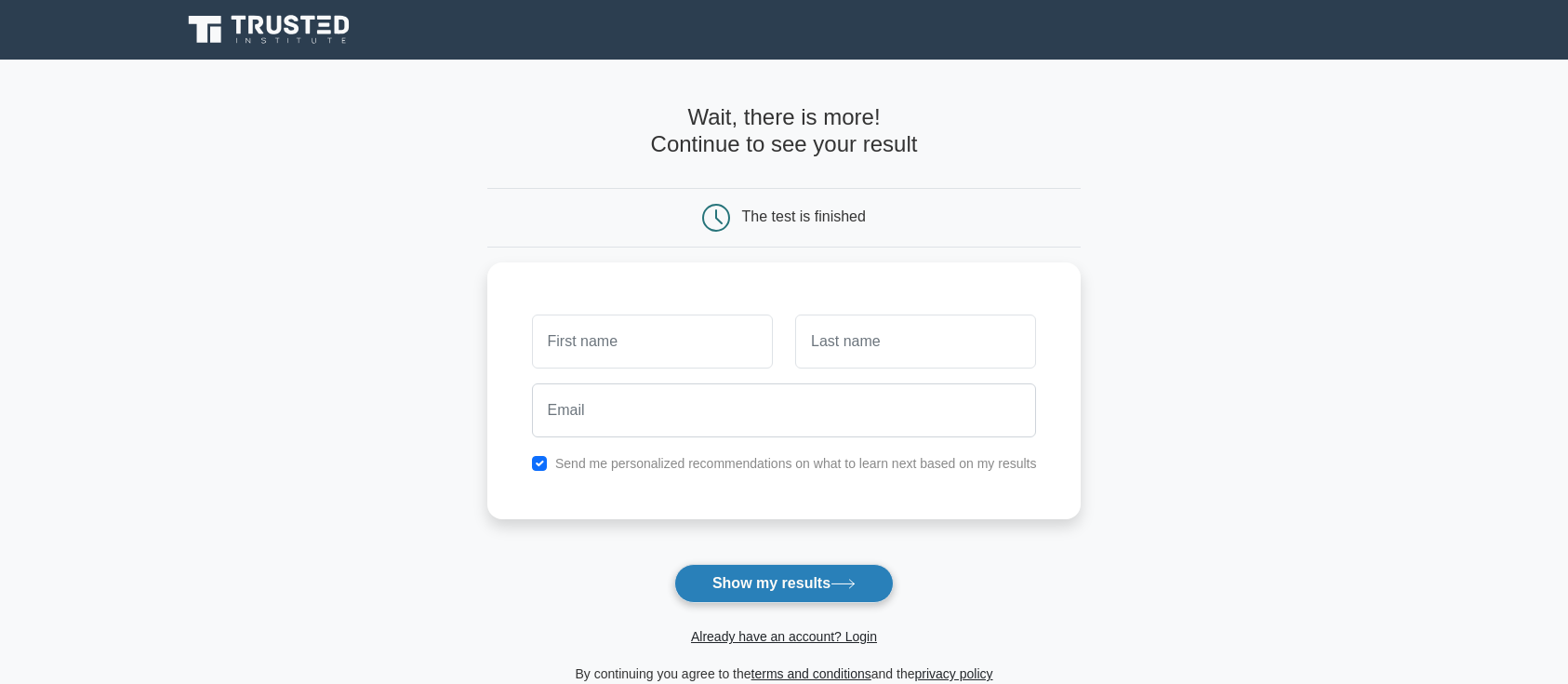 scroll, scrollTop: 0, scrollLeft: 0, axis: both 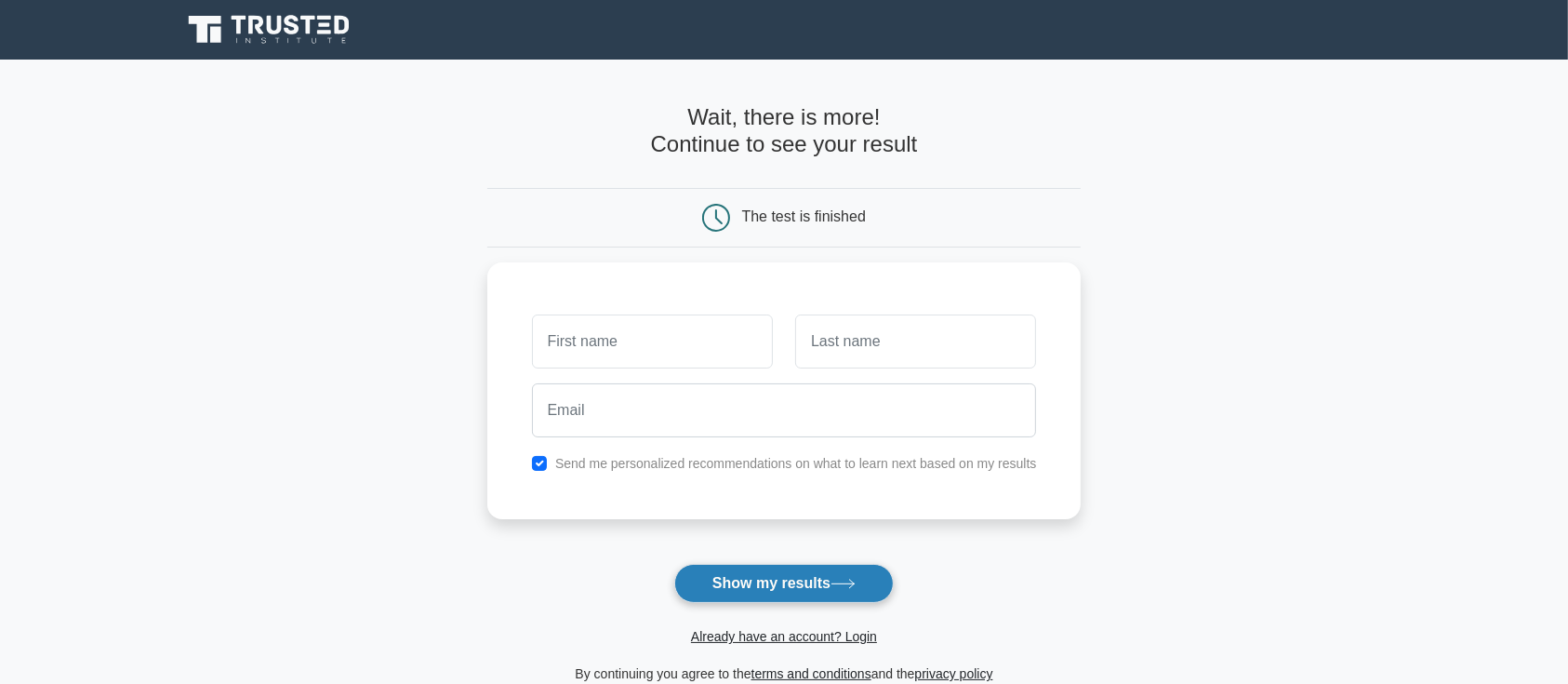 click on "Show my results" at bounding box center [784, 583] 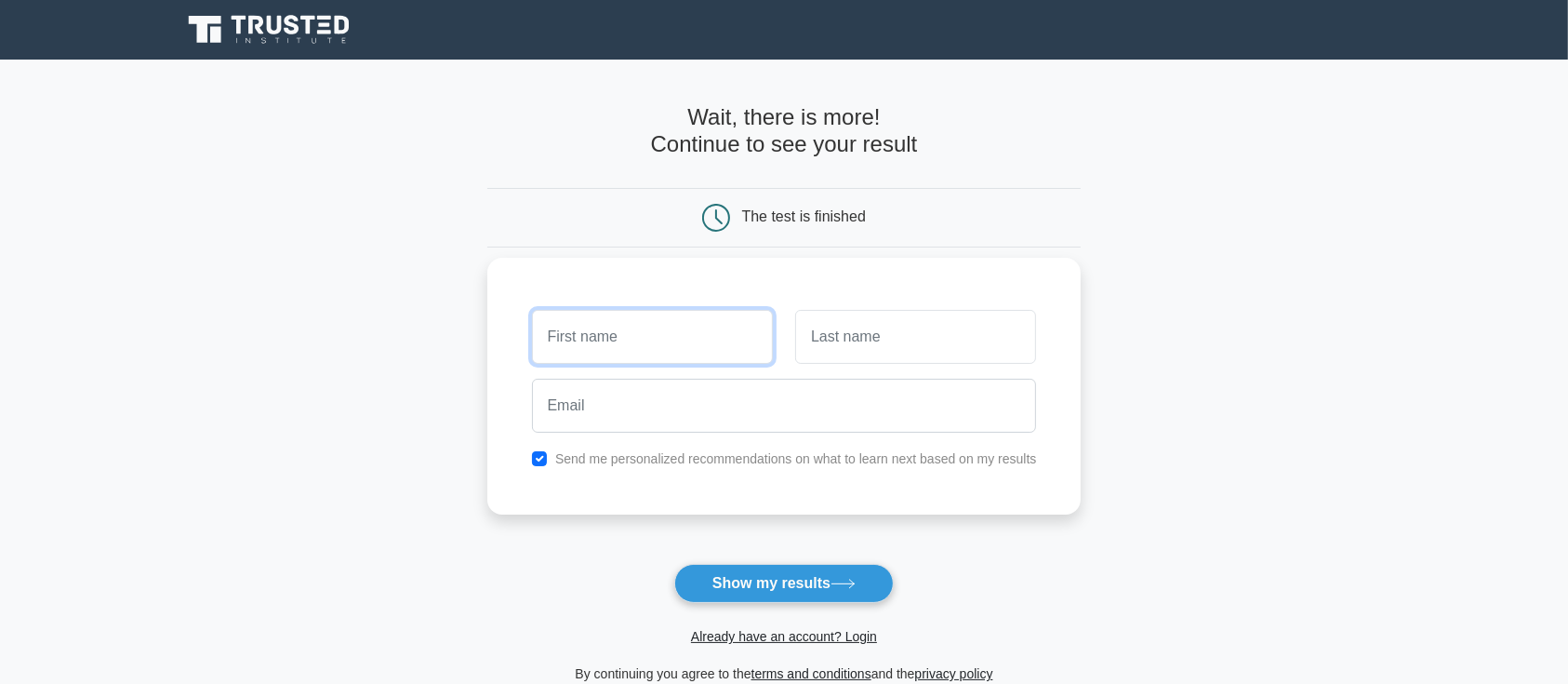 click at bounding box center (652, 337) 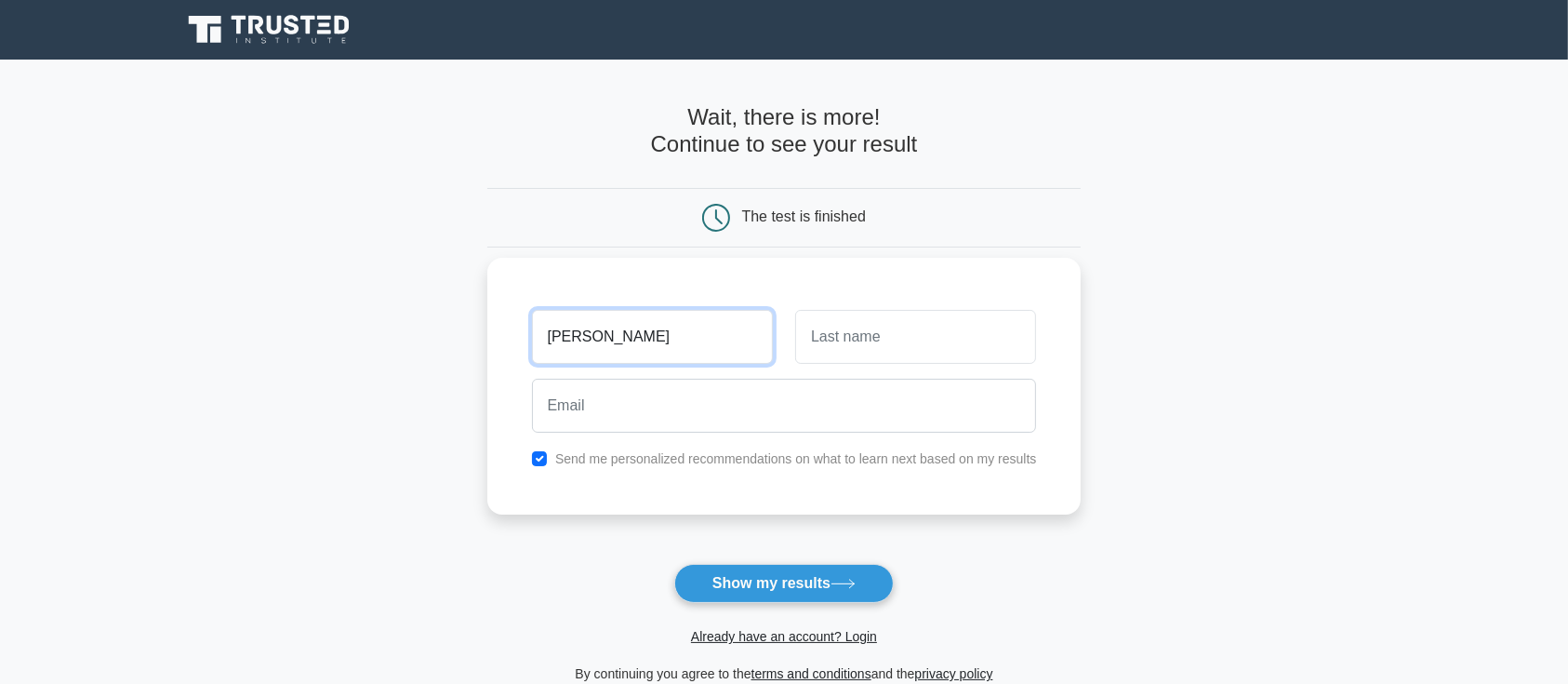 type on "Jaafar" 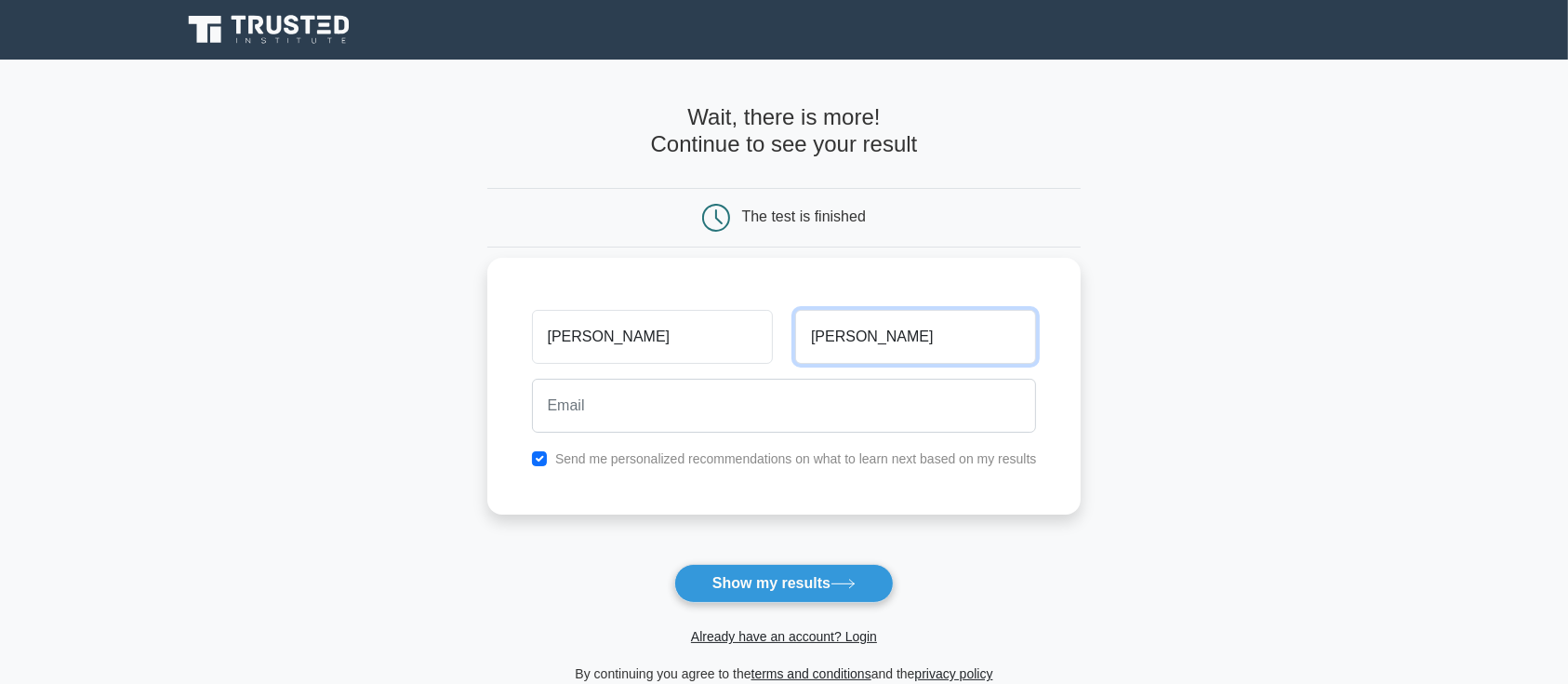 type on "Williams" 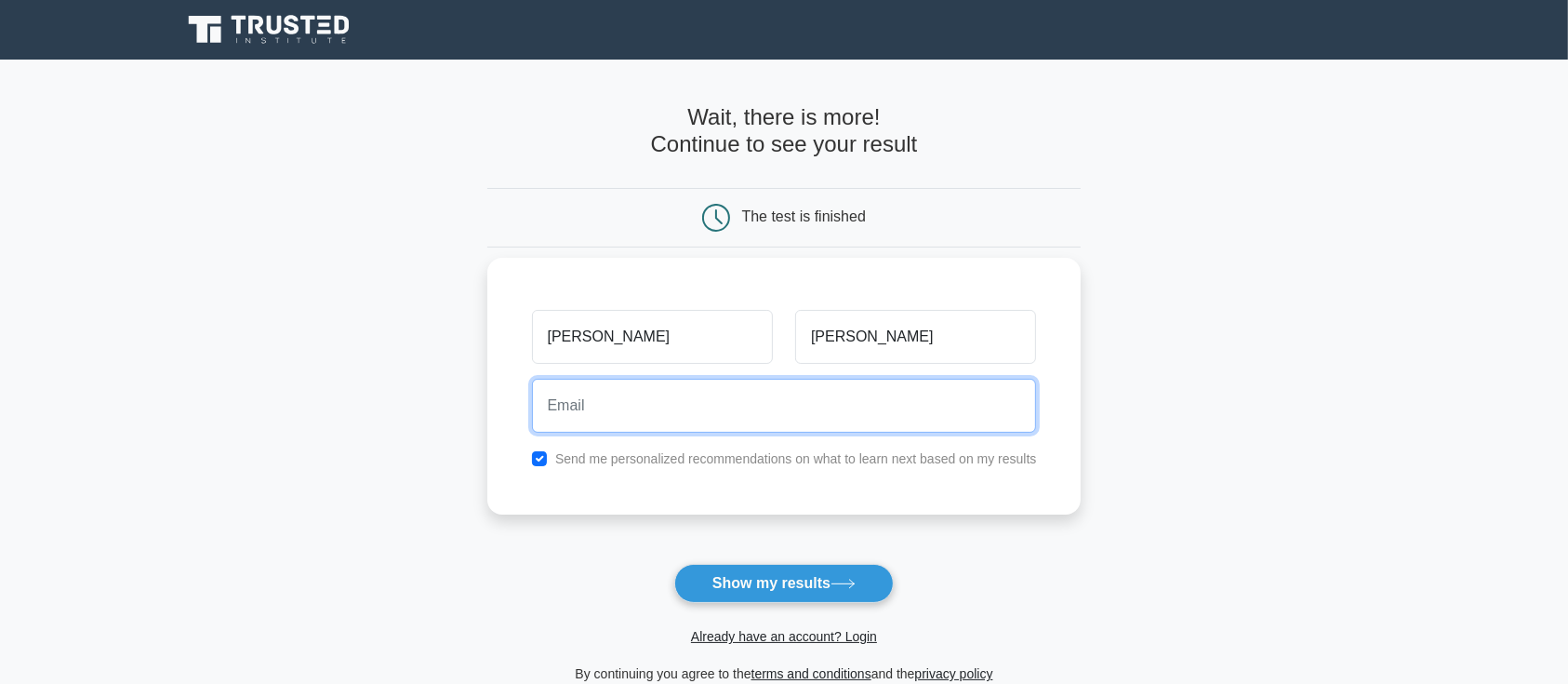 click at bounding box center (784, 406) 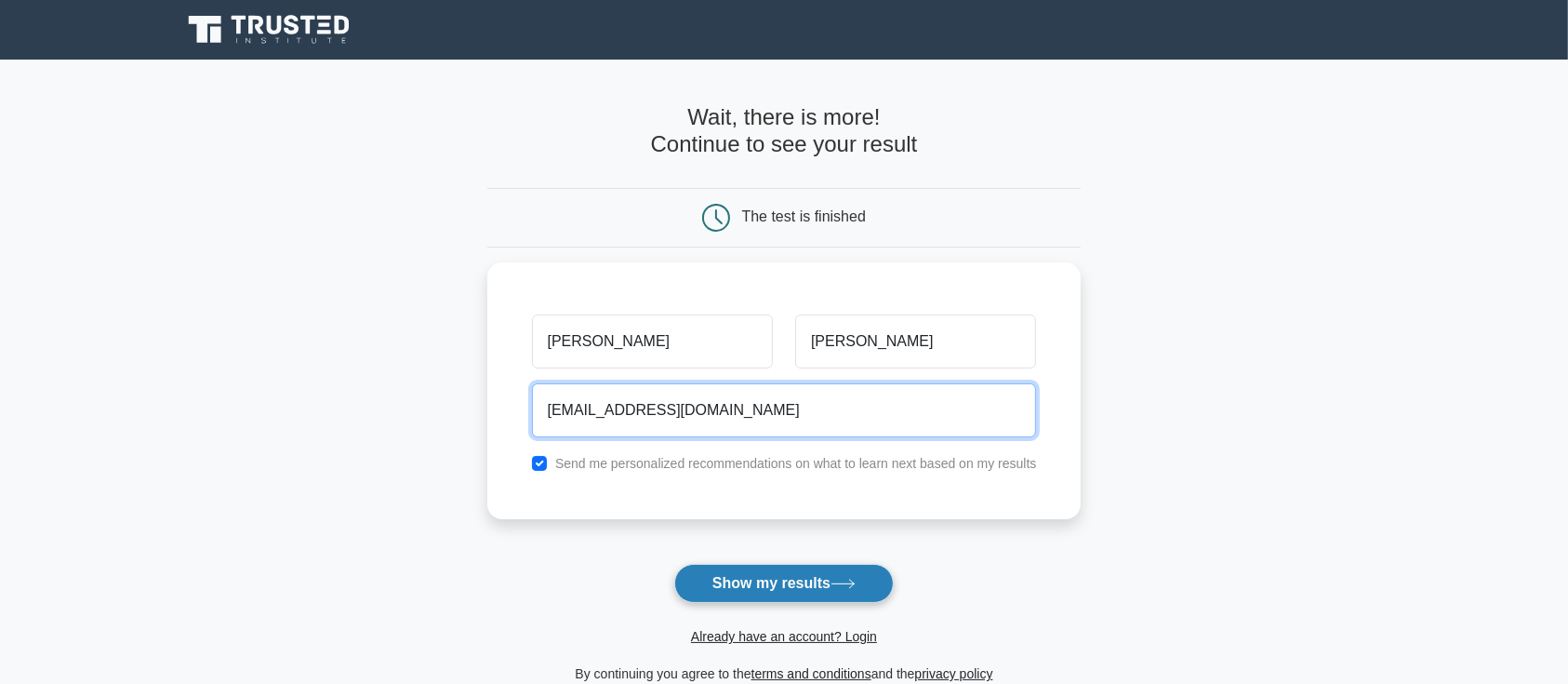 type on "jaafarwilliams10@gmail.com" 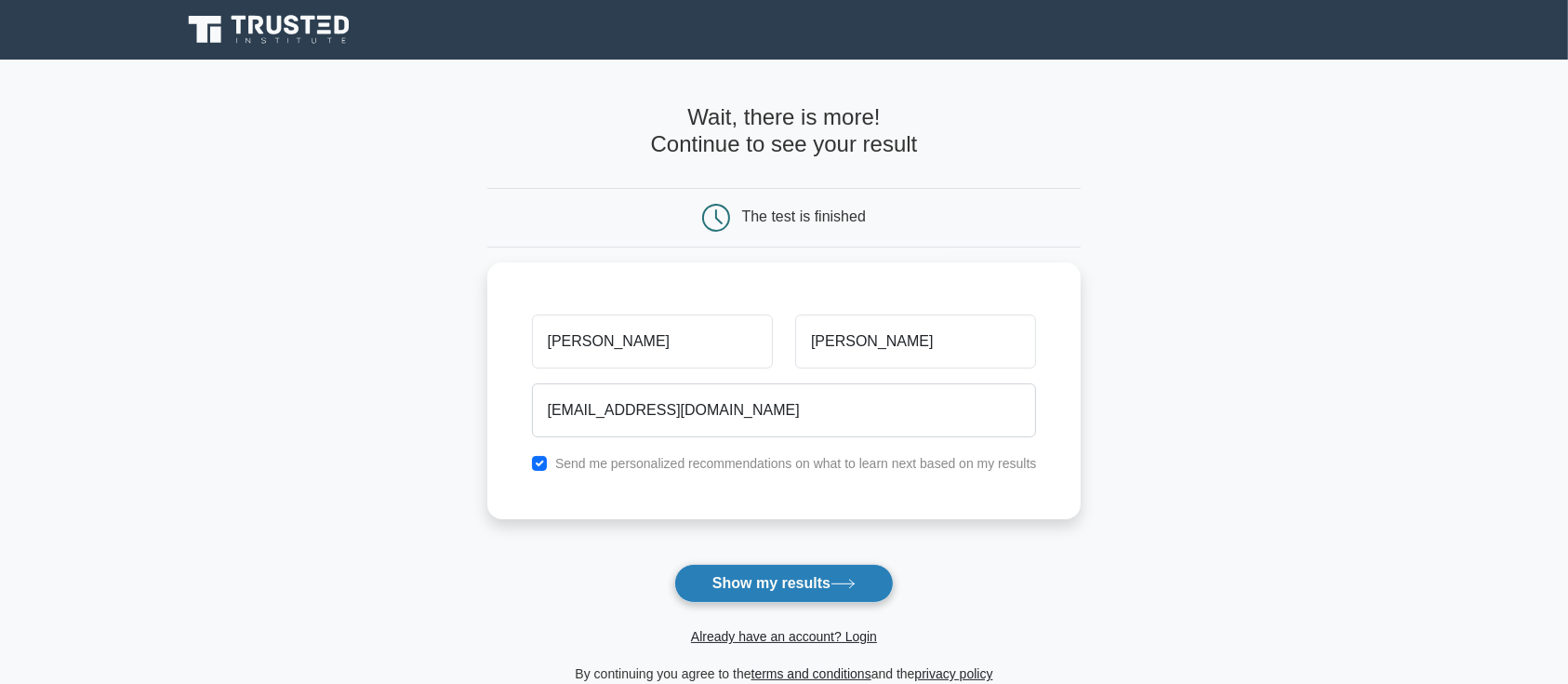 click on "Show my results" at bounding box center (784, 583) 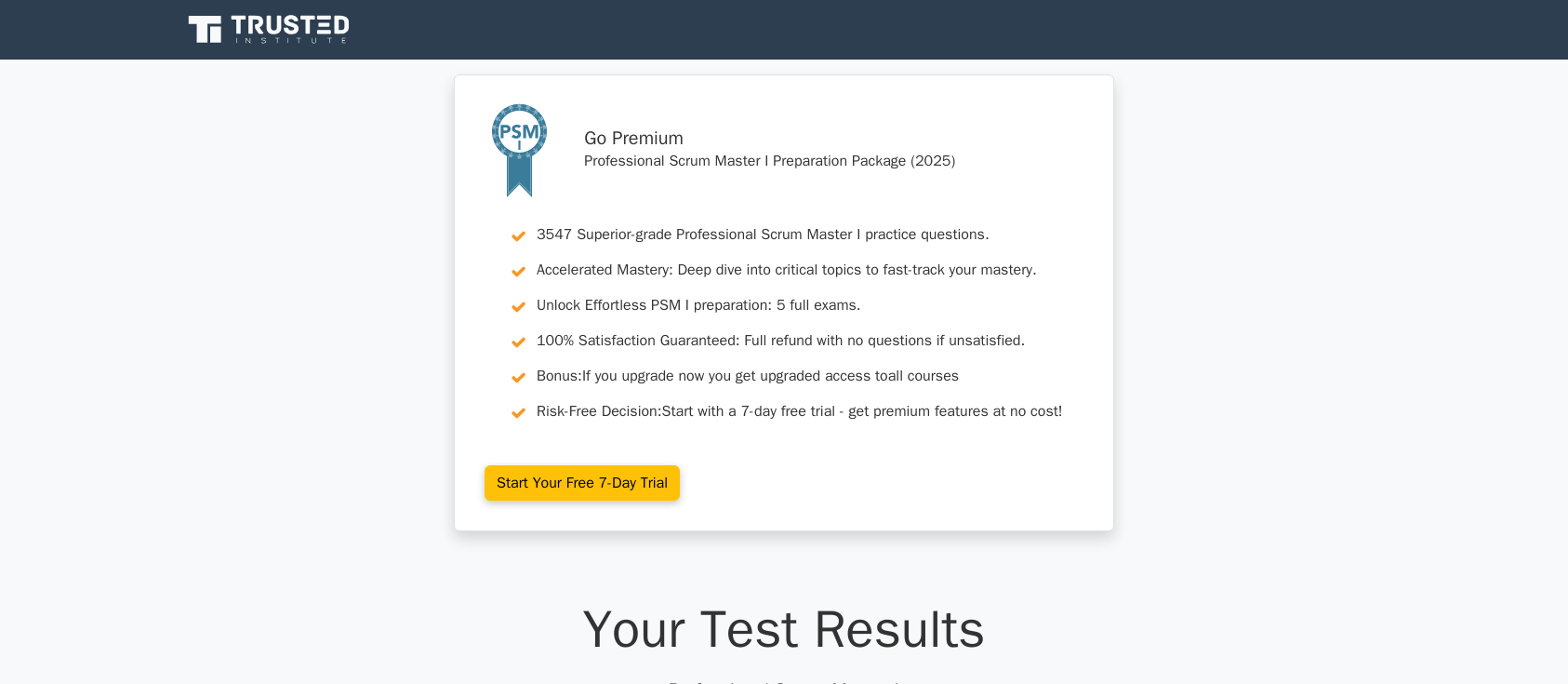 scroll, scrollTop: 0, scrollLeft: 0, axis: both 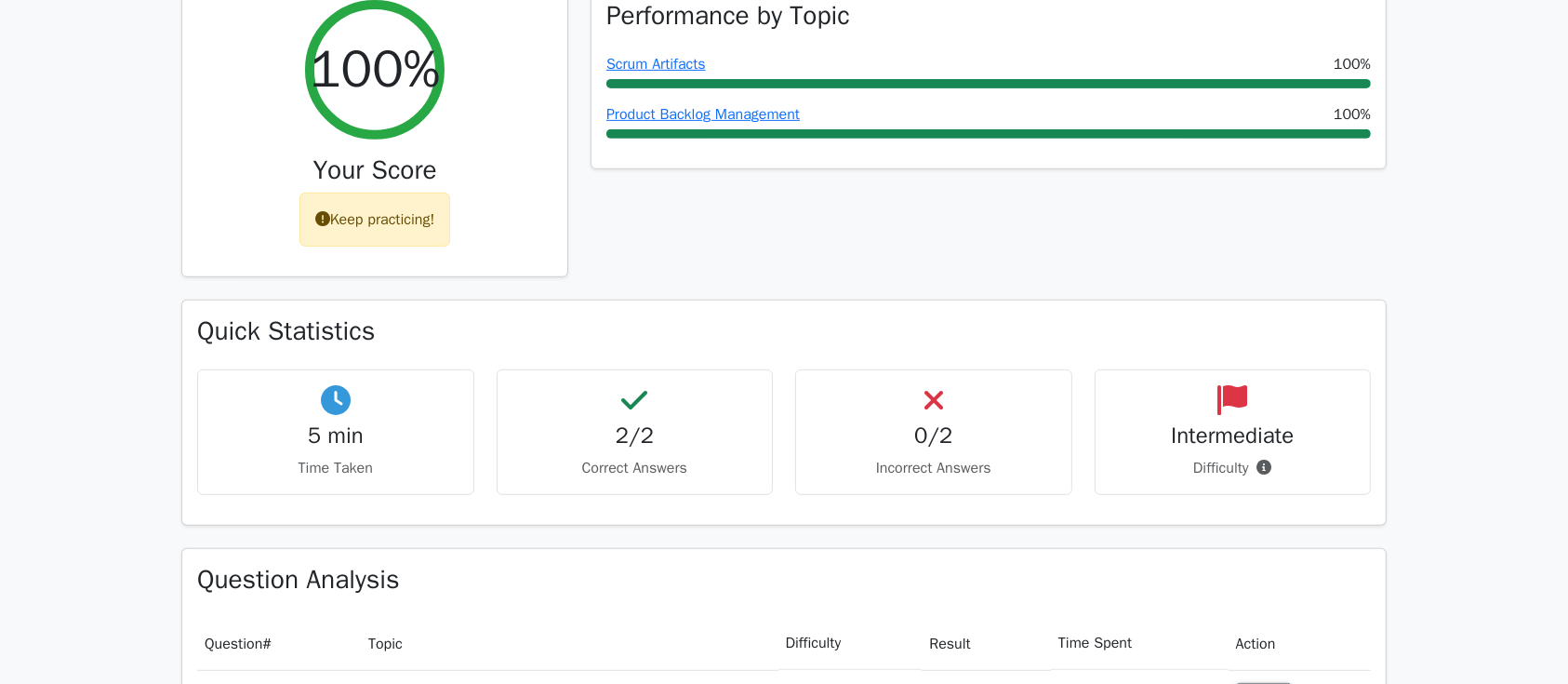 drag, startPoint x: 1576, startPoint y: 41, endPoint x: 1586, endPoint y: 189, distance: 148.33745 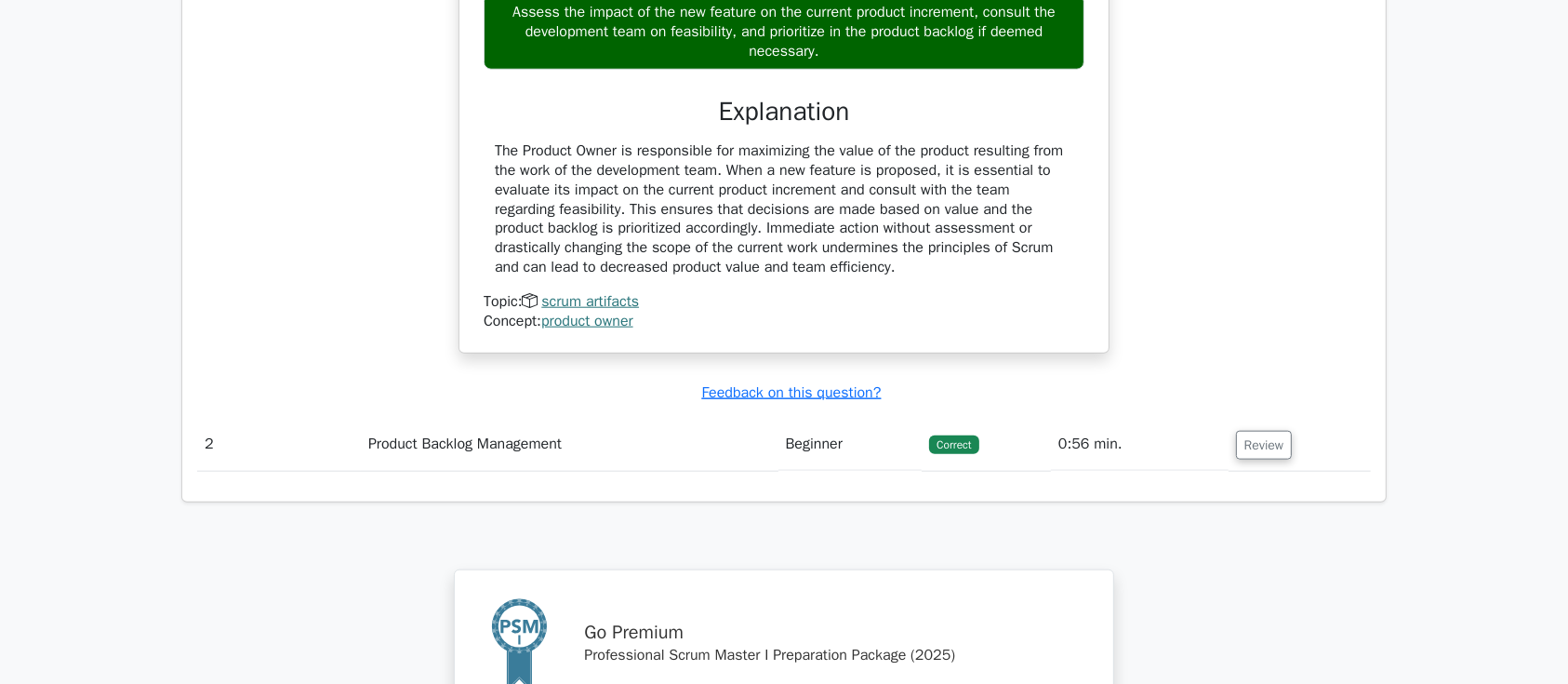 scroll, scrollTop: 1912, scrollLeft: 0, axis: vertical 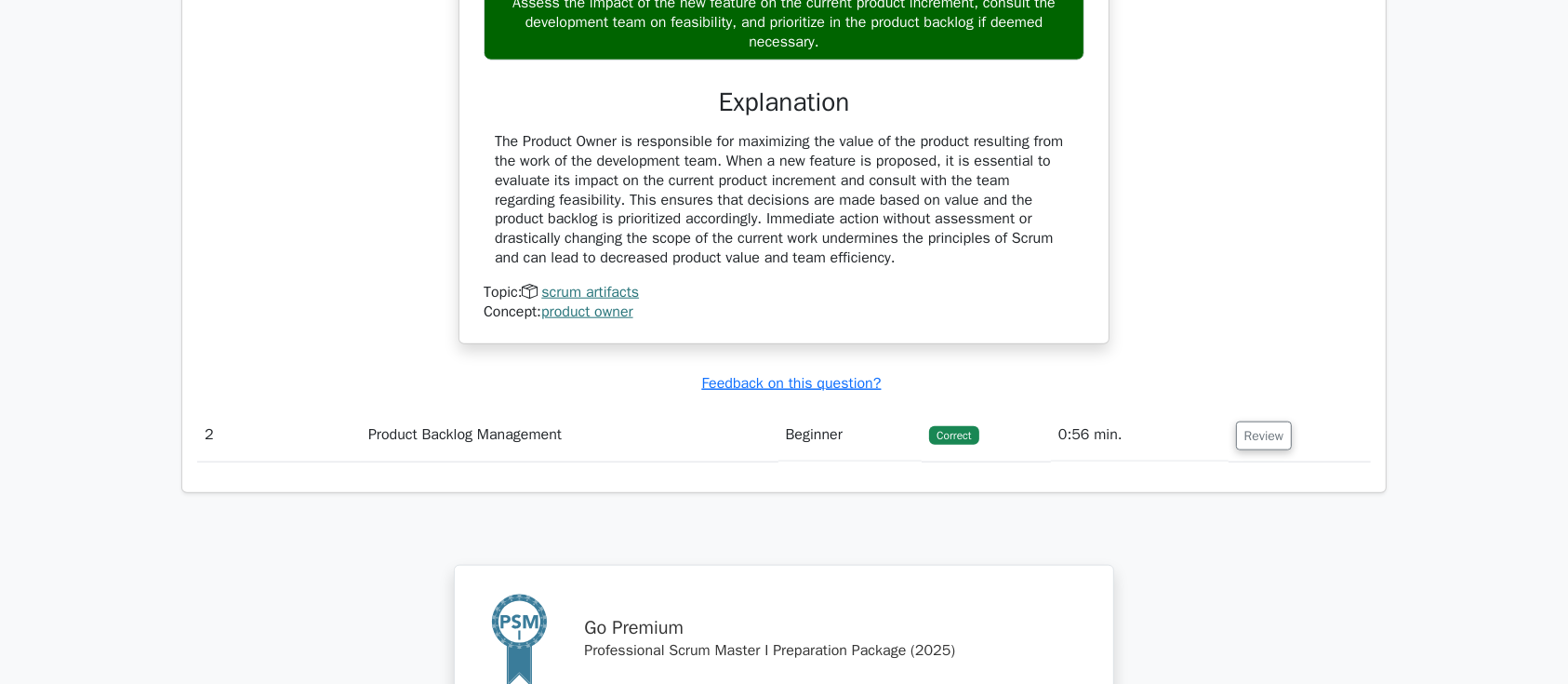 click on "Correct" at bounding box center (953, 436) 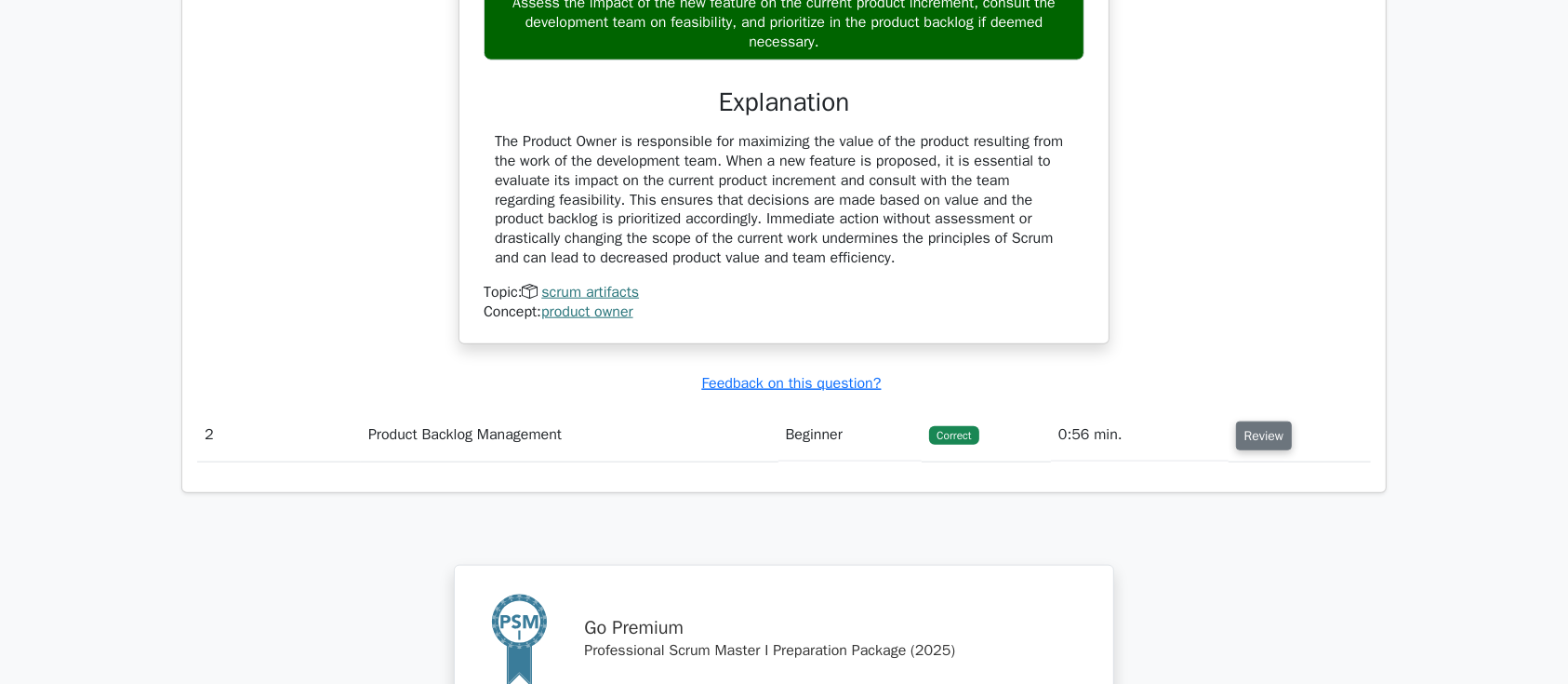 click on "Review" at bounding box center [1264, 436] 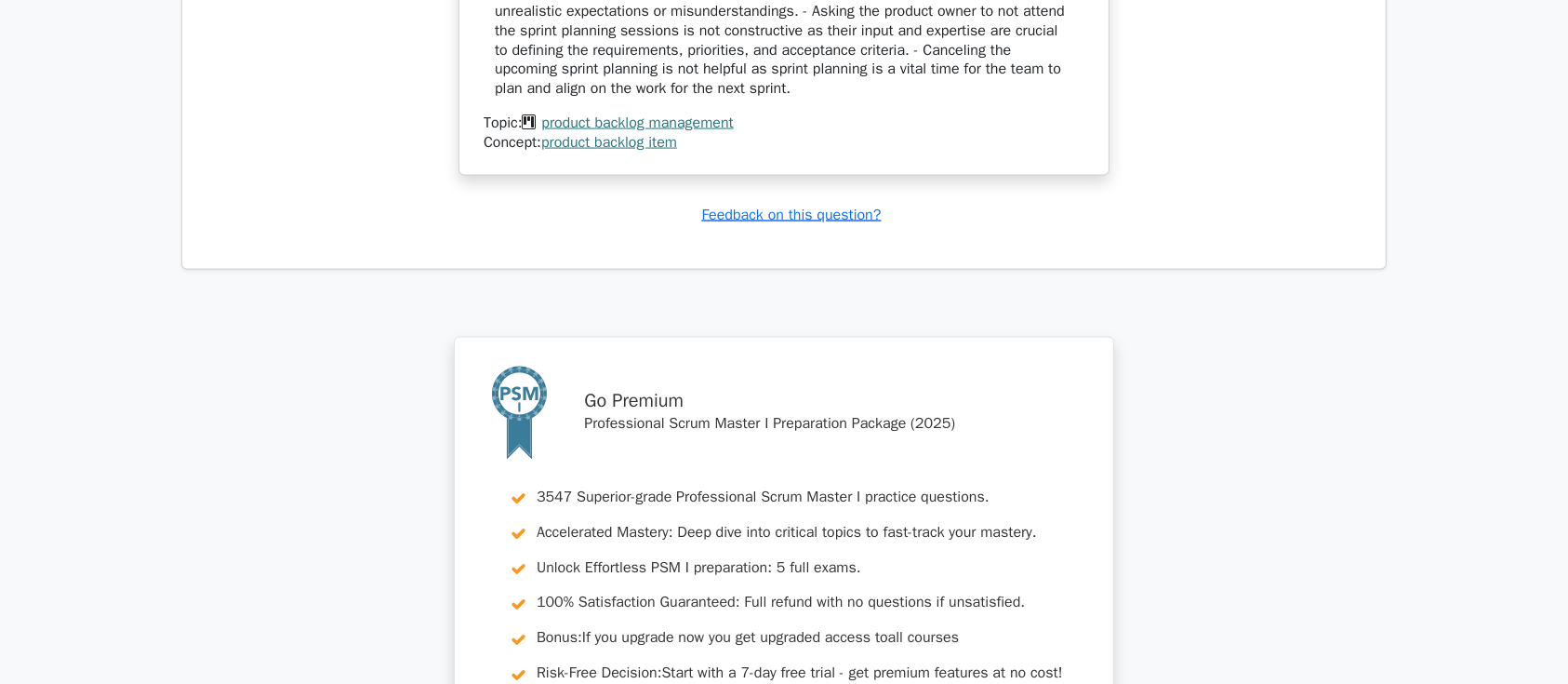 scroll, scrollTop: 2963, scrollLeft: 0, axis: vertical 